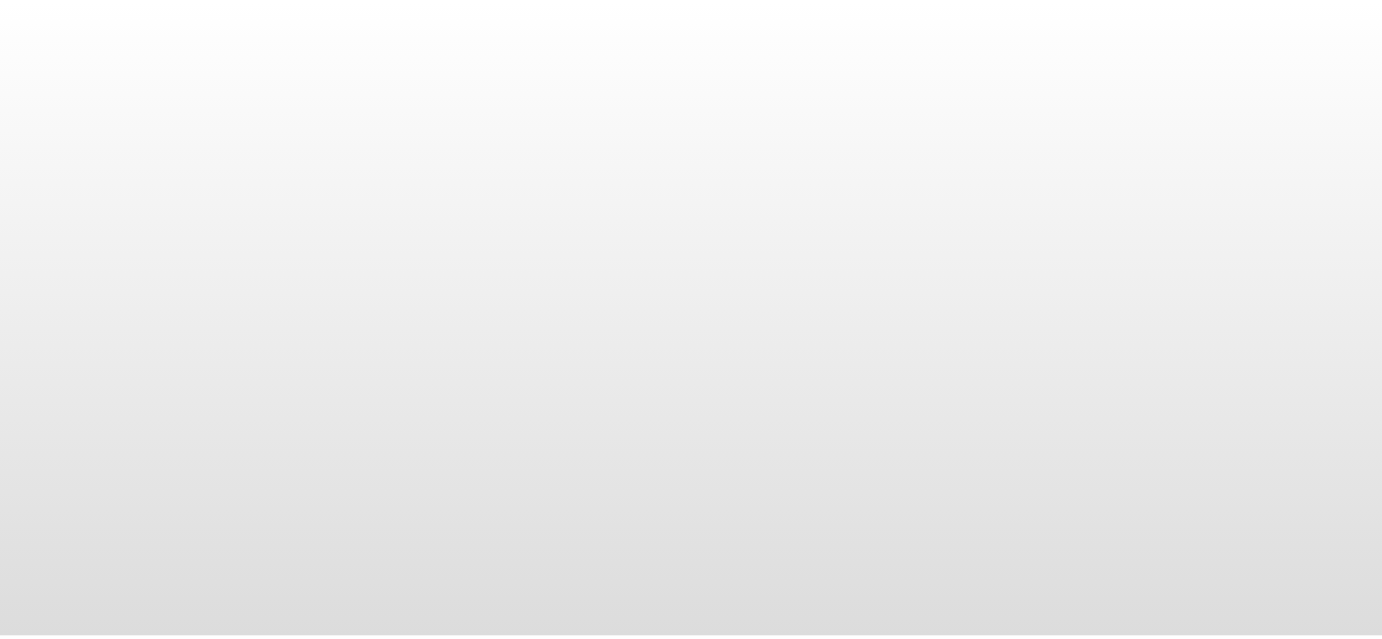 scroll, scrollTop: 0, scrollLeft: 0, axis: both 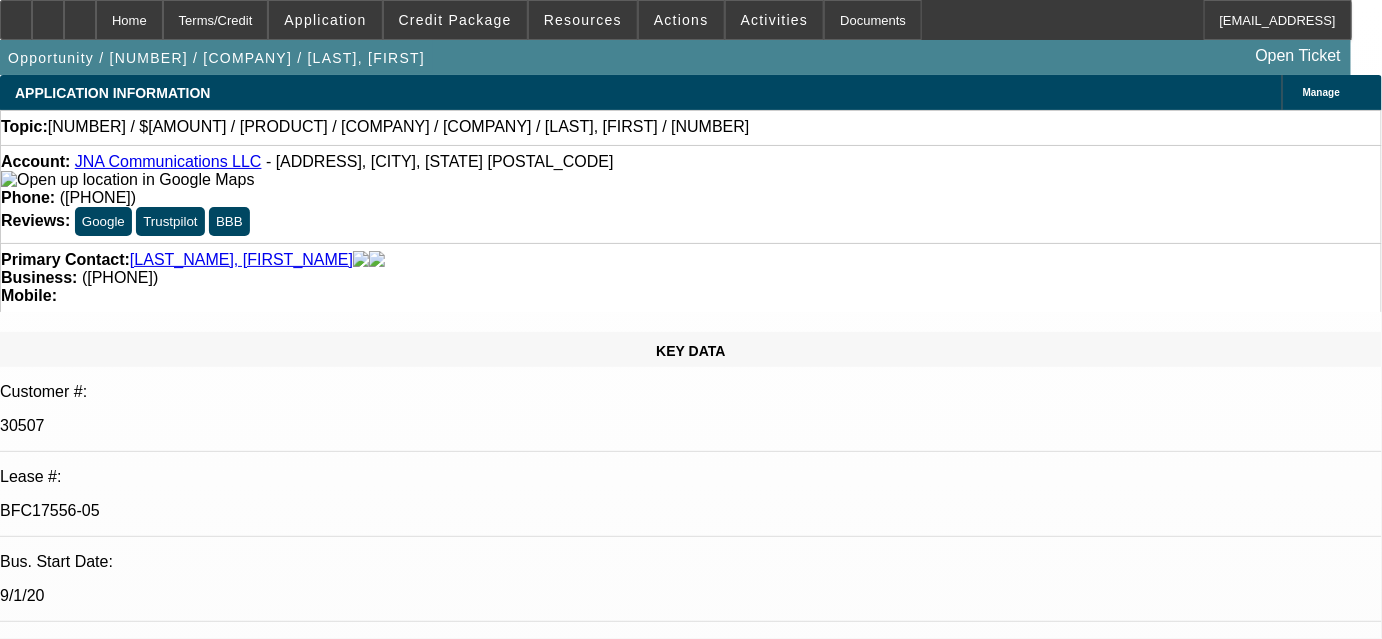 click on "[DATE] [COMPANY_NAME] finance docs [INITIALS]" at bounding box center [266, 7915] 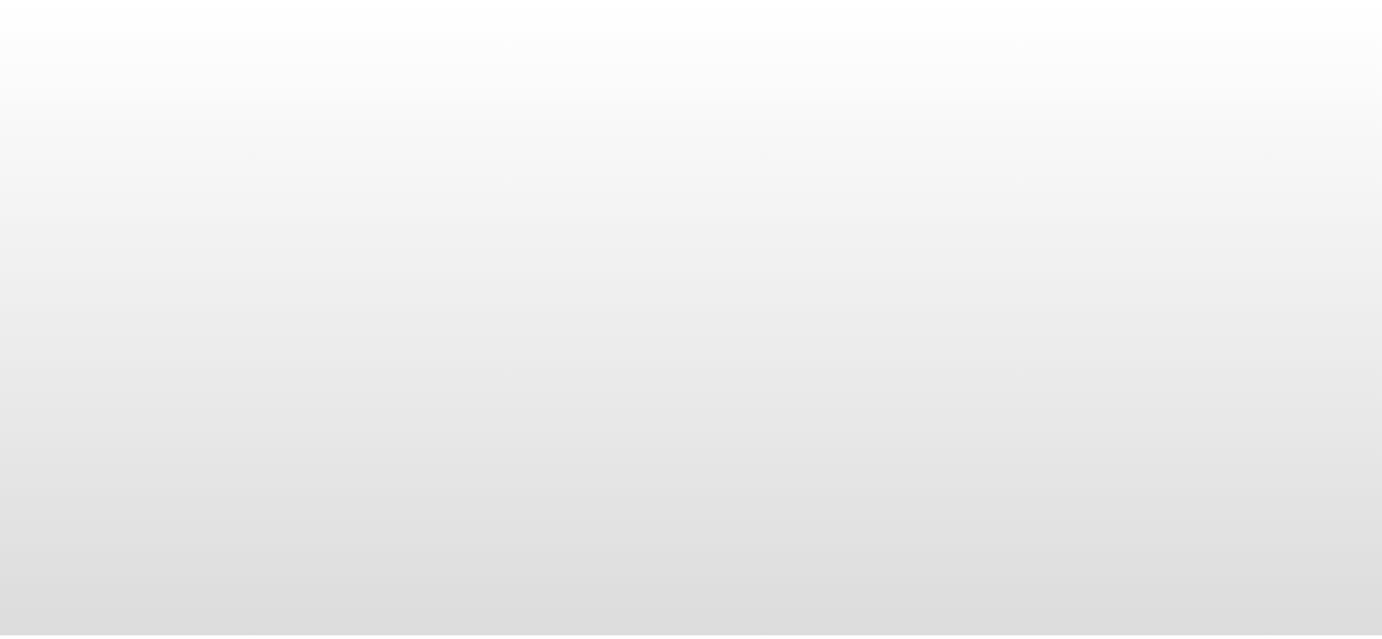 scroll, scrollTop: 0, scrollLeft: 0, axis: both 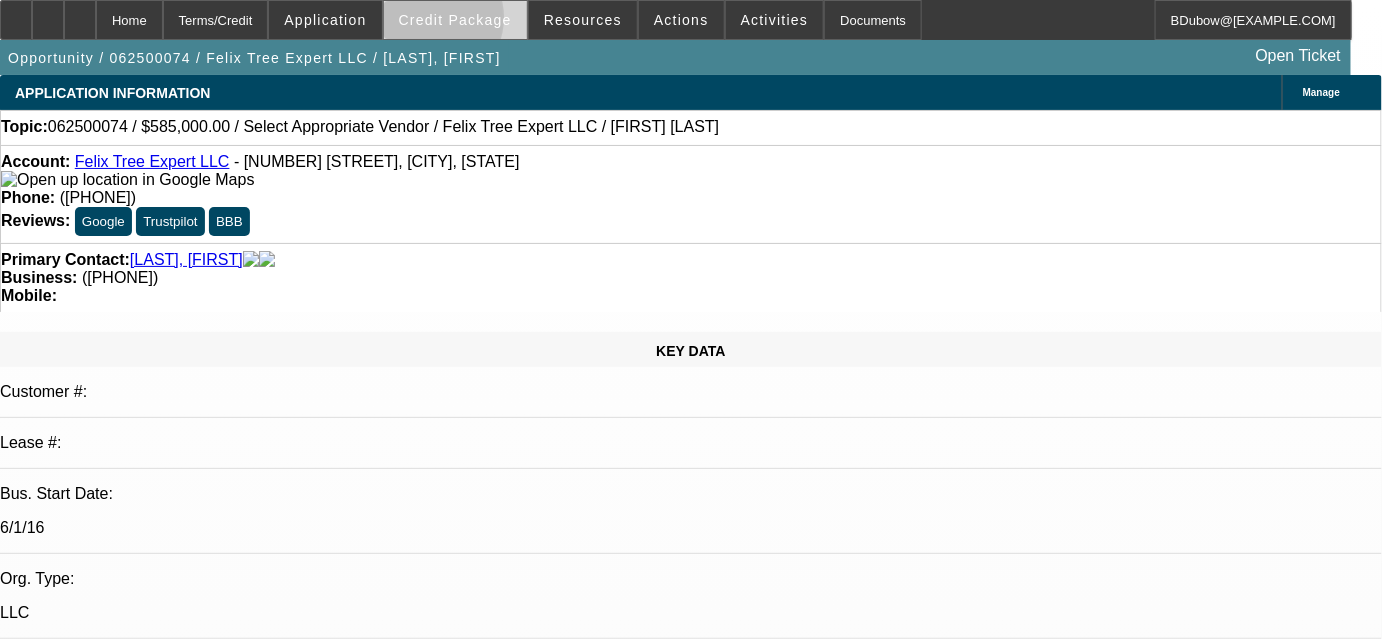 click on "Credit Package" at bounding box center (455, 20) 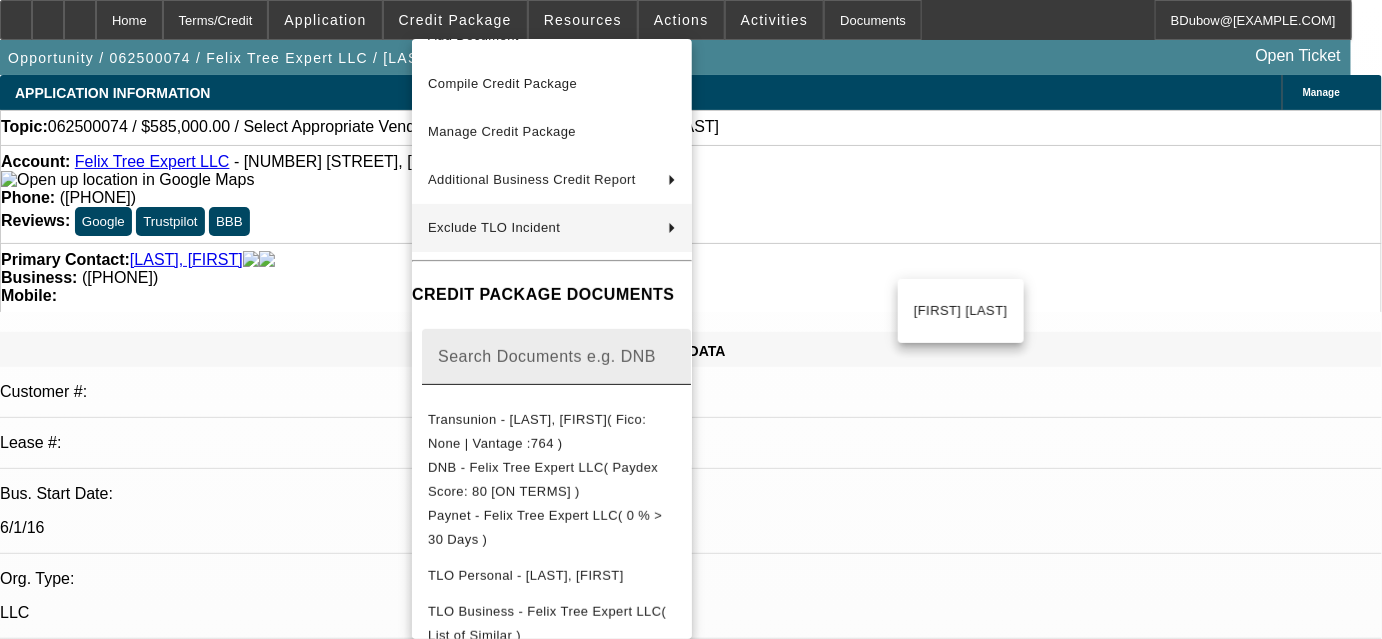 scroll, scrollTop: 188, scrollLeft: 0, axis: vertical 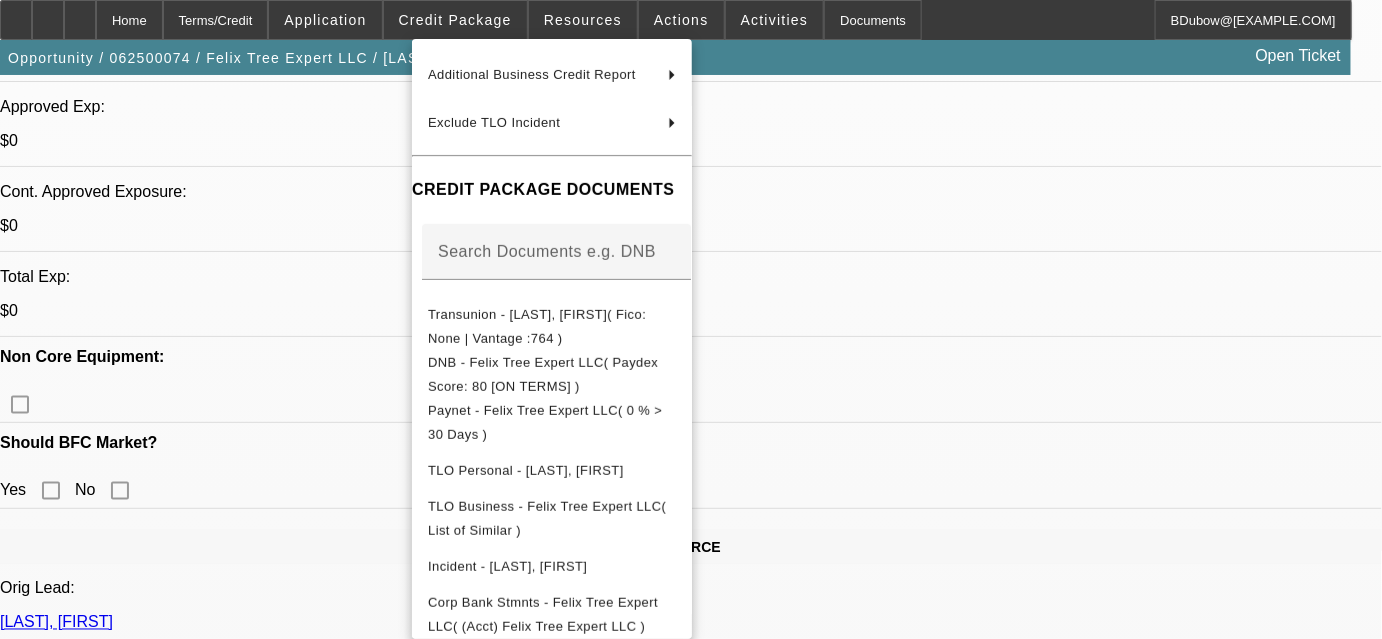 click at bounding box center (691, 319) 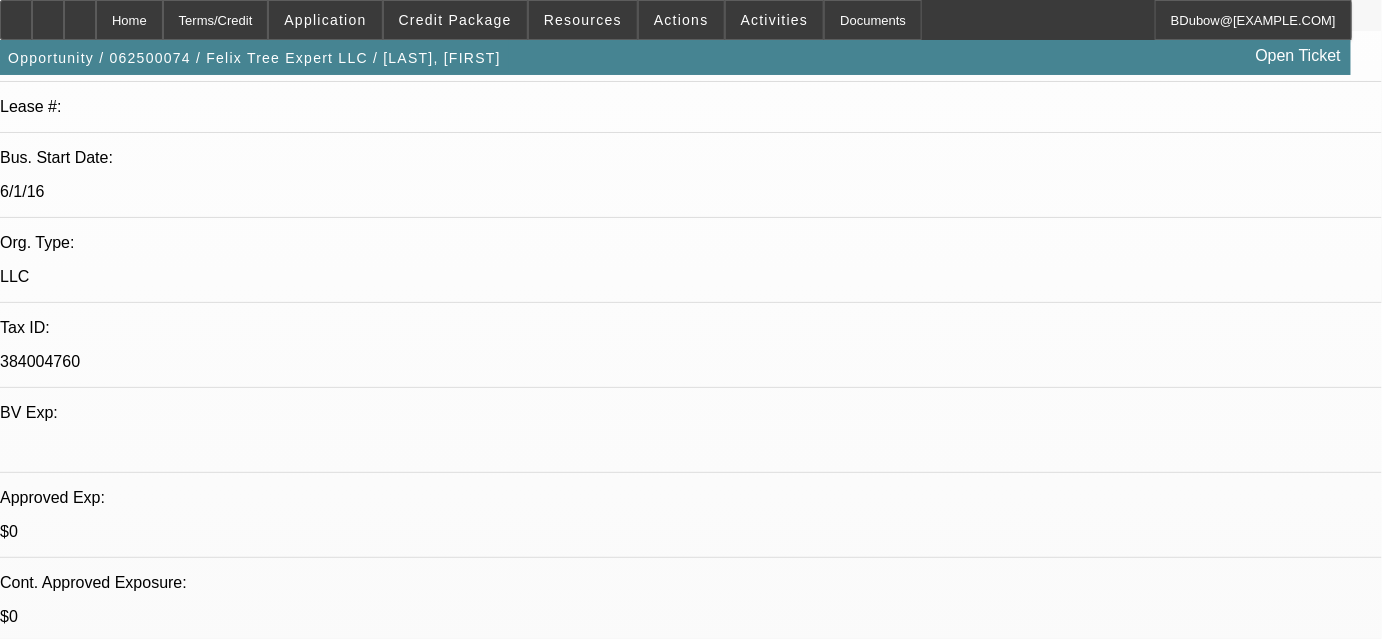 scroll, scrollTop: 0, scrollLeft: 0, axis: both 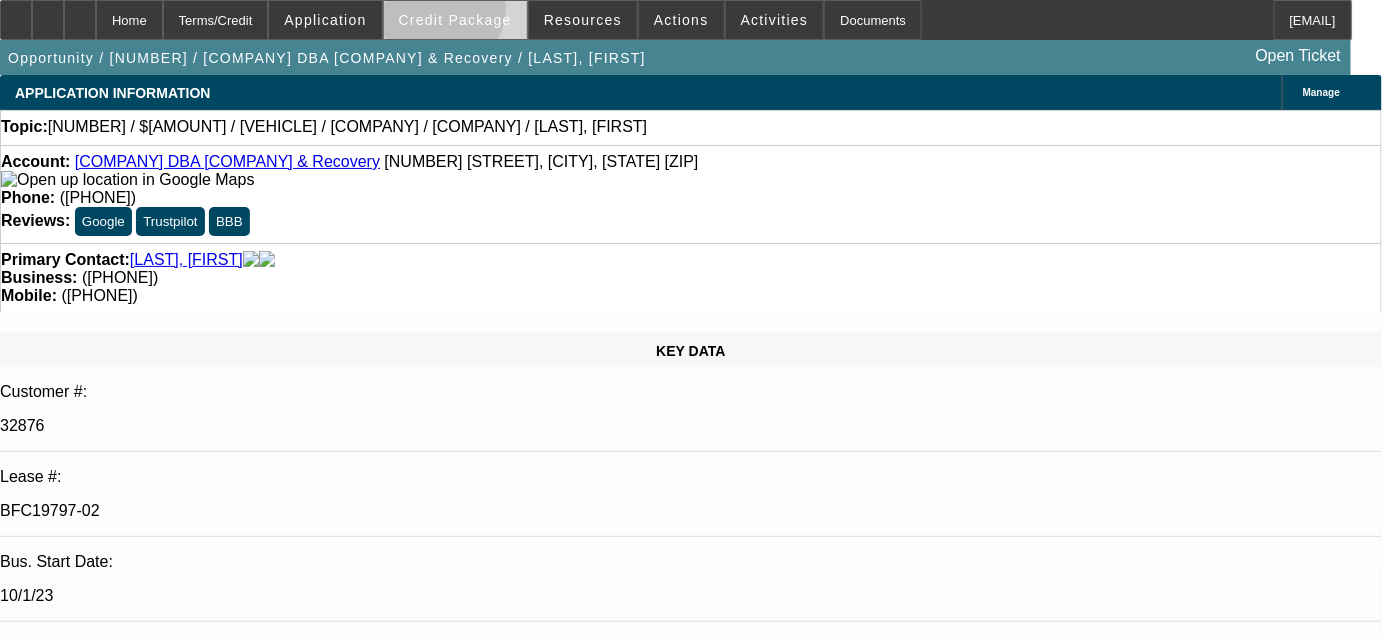 click at bounding box center (455, 20) 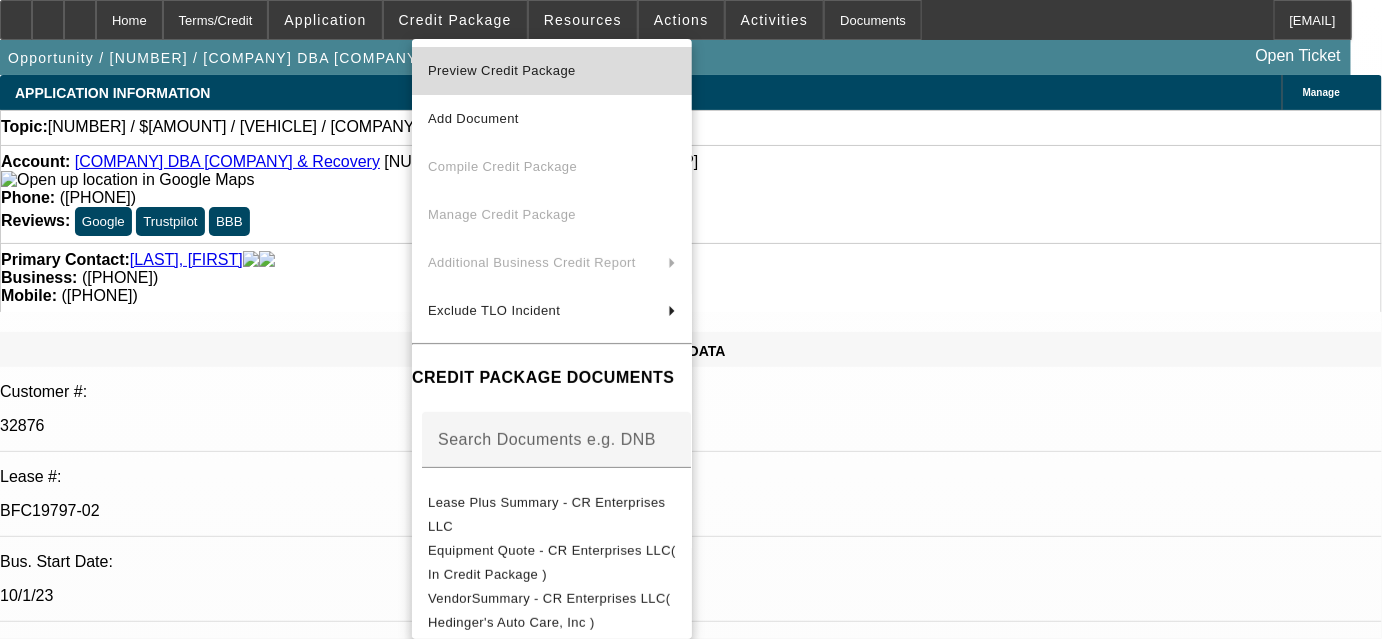 click on "Preview Credit Package" at bounding box center [502, 70] 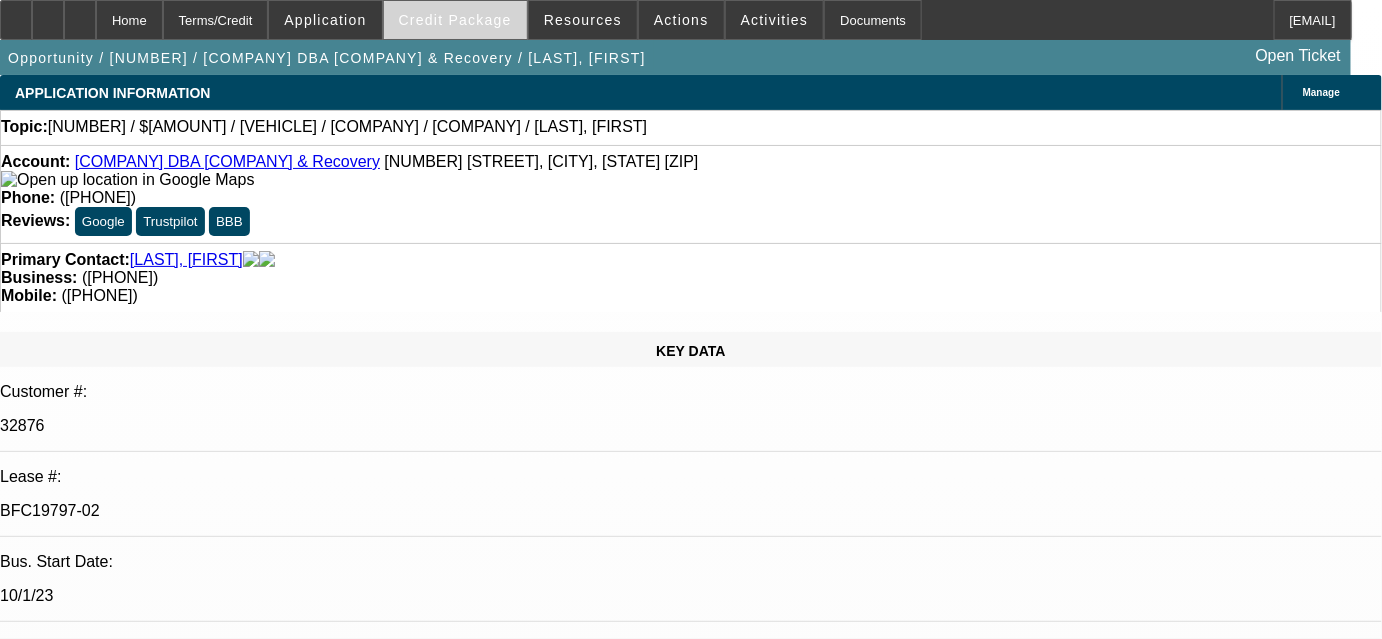 click on "Credit Package" at bounding box center (455, 20) 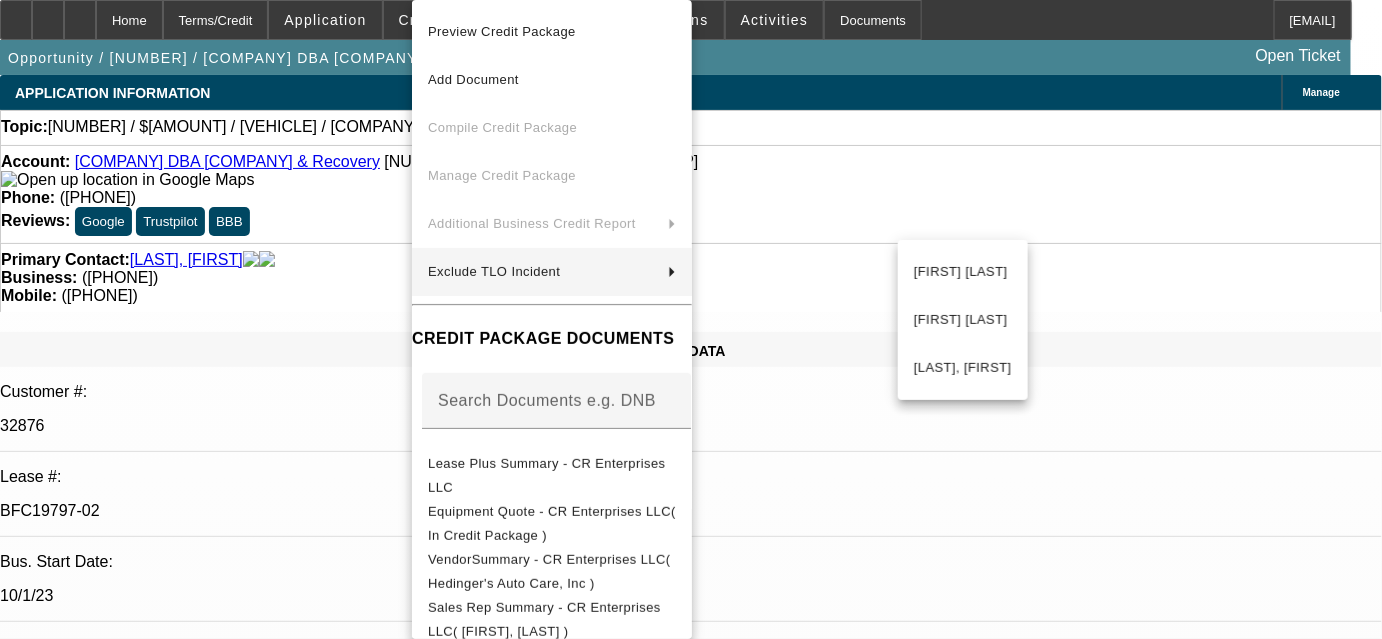 click at bounding box center [691, 319] 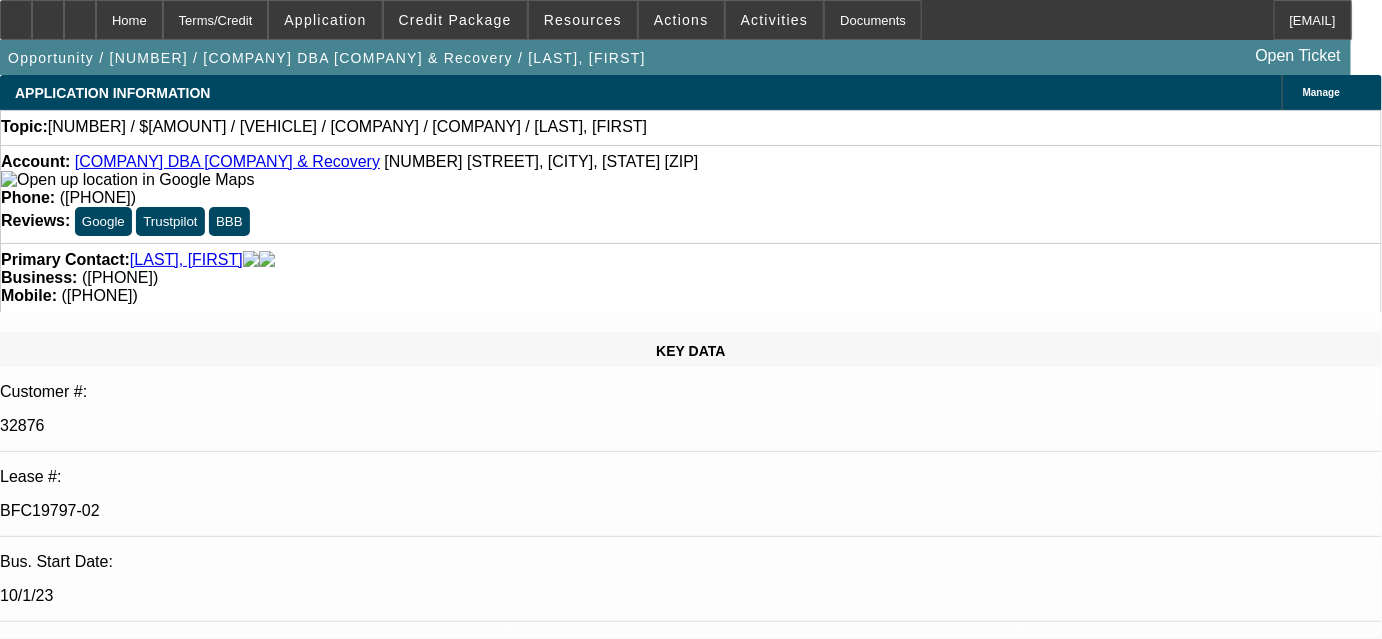 scroll, scrollTop: 2722, scrollLeft: 0, axis: vertical 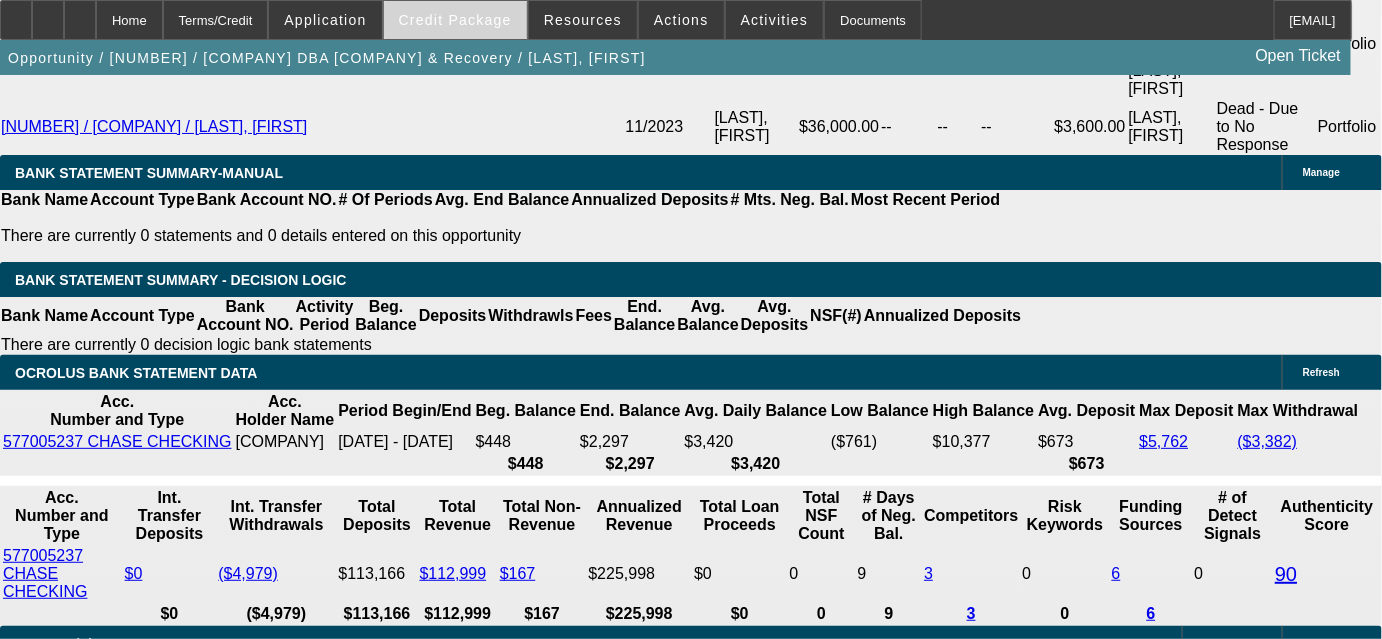 click on "Credit Package" at bounding box center (455, 20) 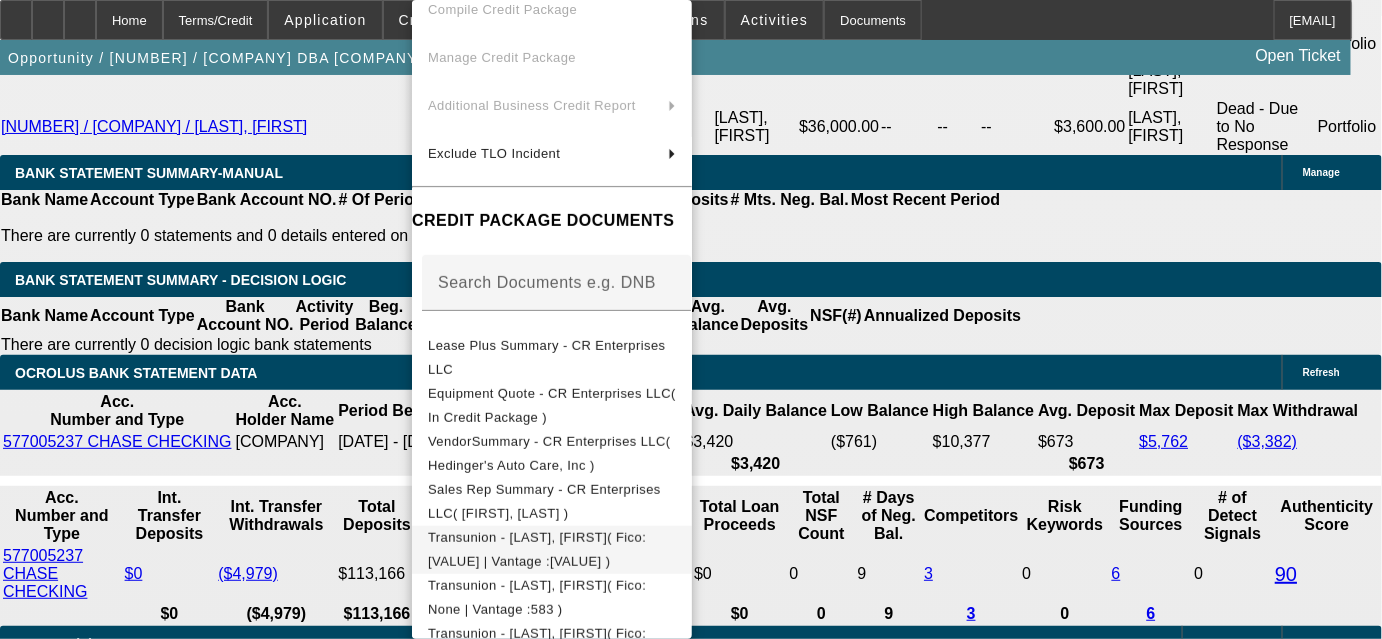 scroll, scrollTop: 0, scrollLeft: 0, axis: both 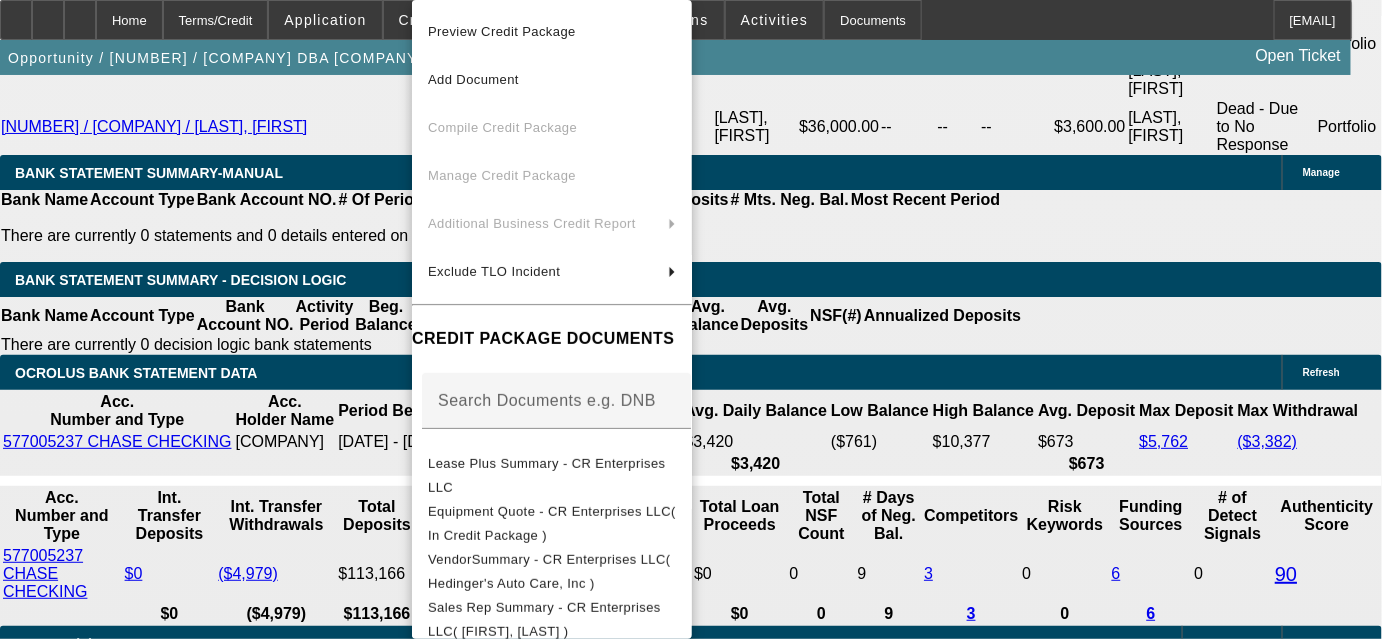 click at bounding box center [691, 319] 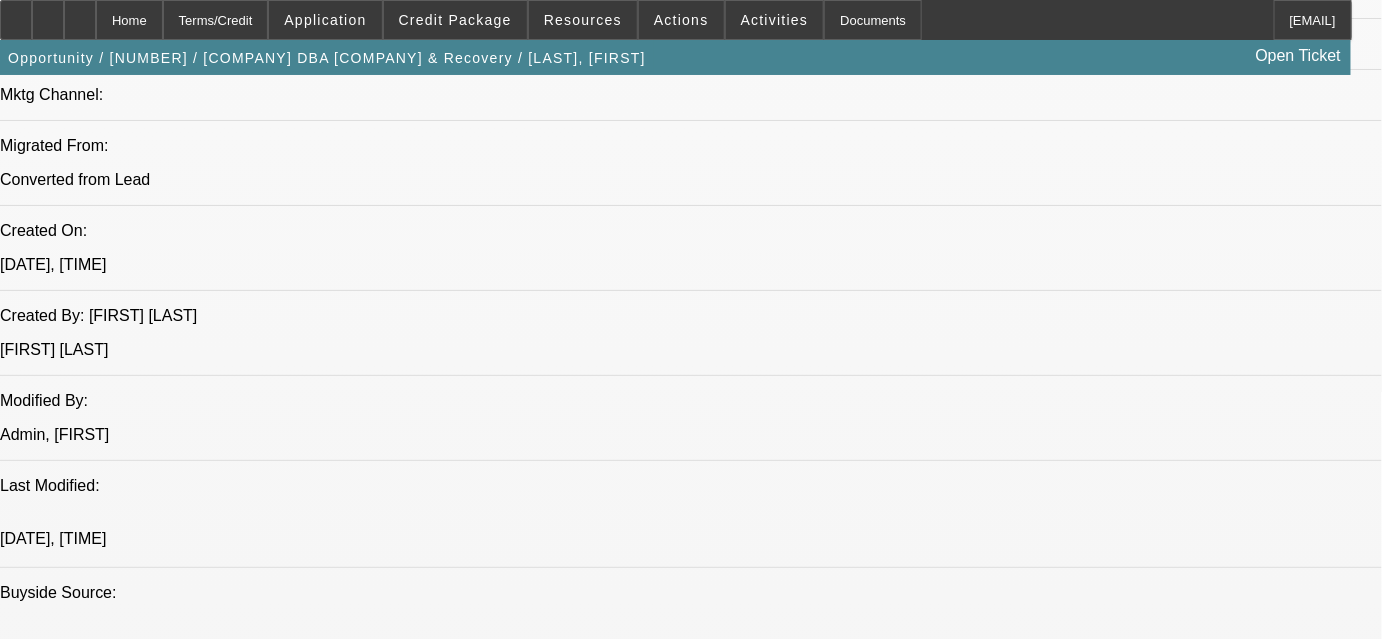 scroll, scrollTop: 1545, scrollLeft: 0, axis: vertical 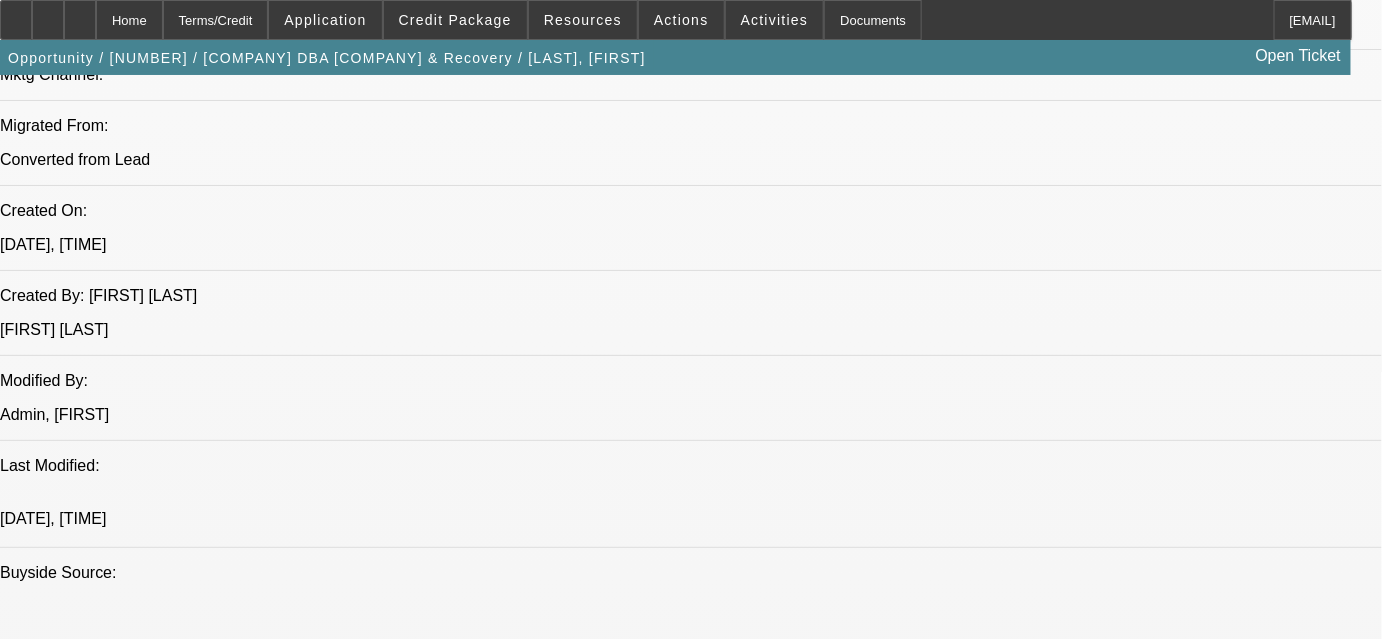 click on "[ACCOUNT_NUMBER] / $[AMOUNT] / [PRODUCT_NAME] / [COMPANY_NAME] / [COMPANY_NAME] / [LAST], [FIRST]" at bounding box center [312, 2316] 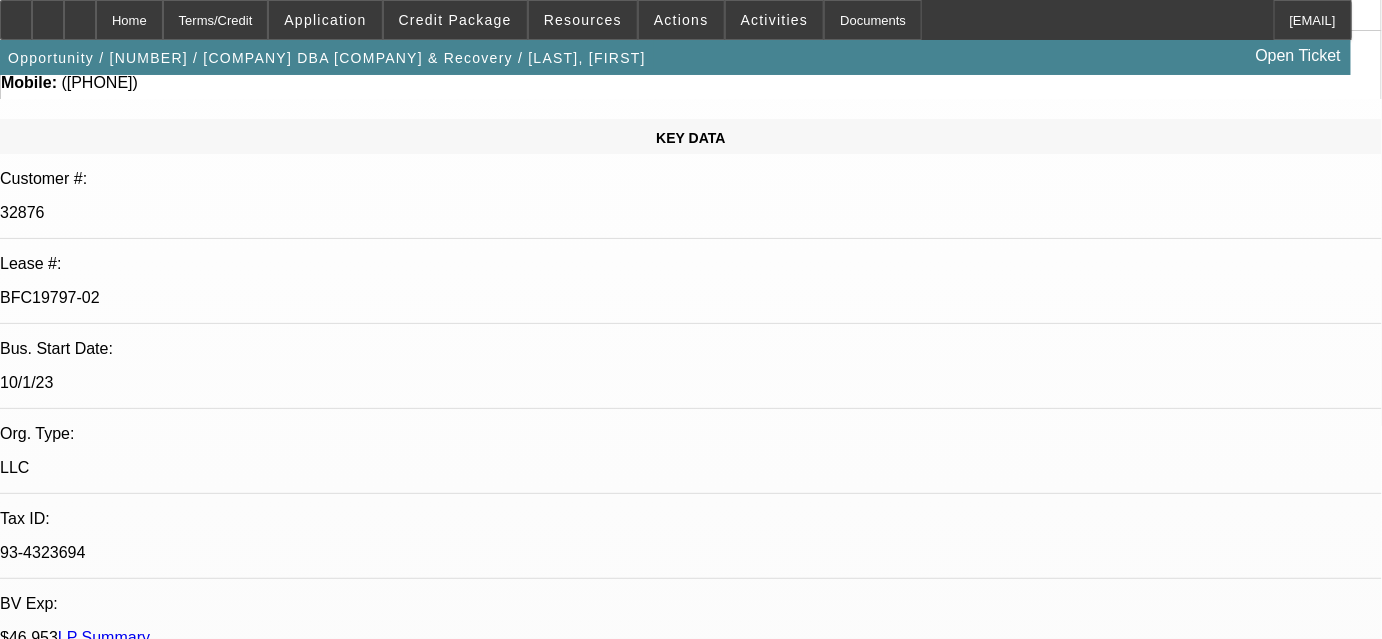 scroll, scrollTop: 181, scrollLeft: 0, axis: vertical 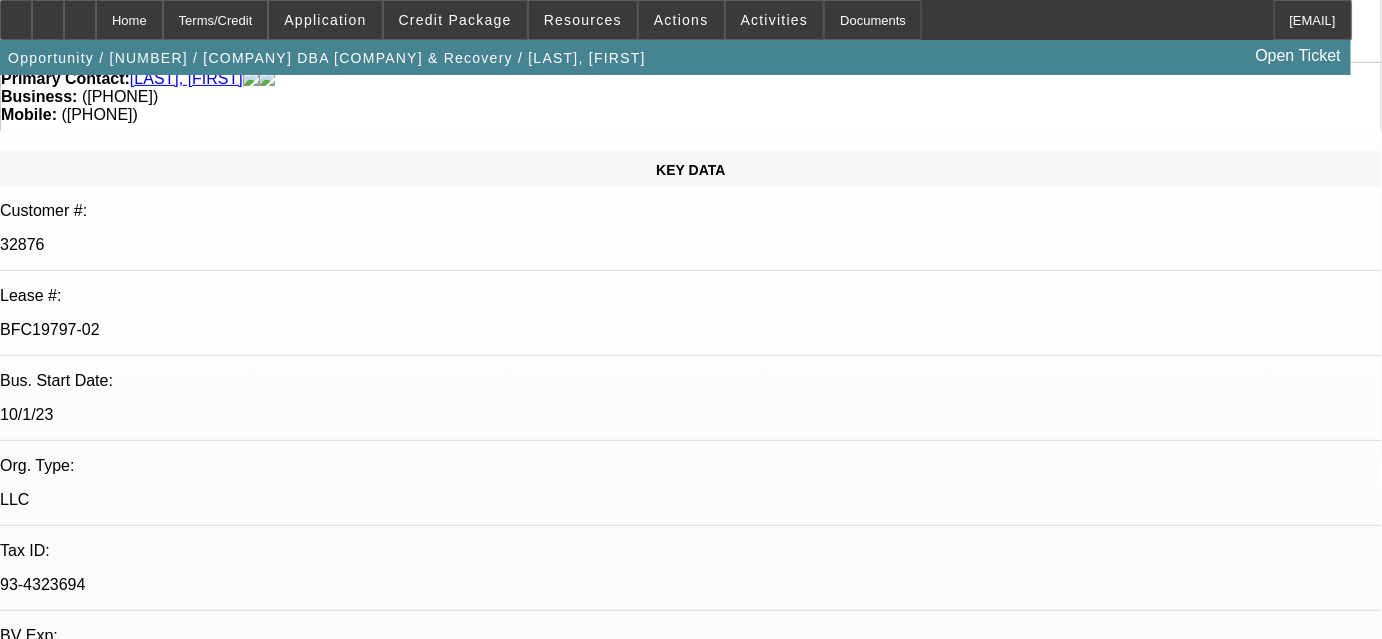 click on "LP Summary" at bounding box center [104, 669] 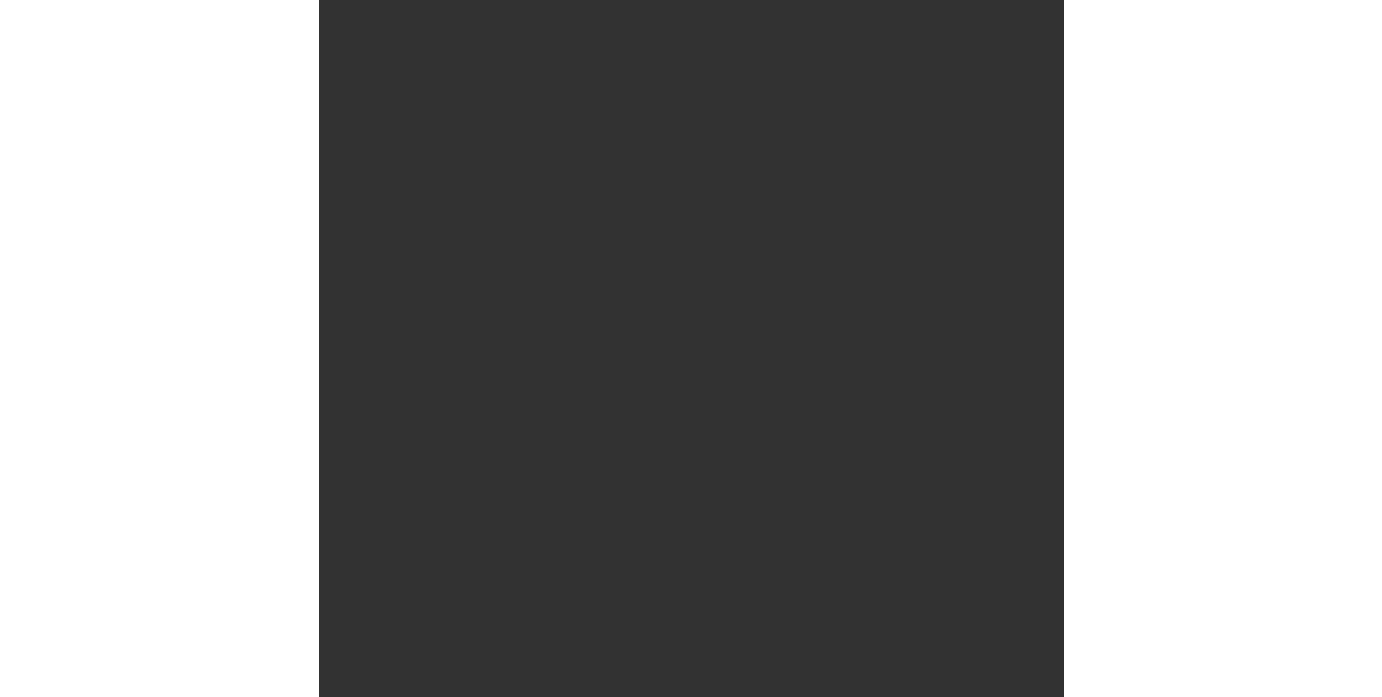 scroll, scrollTop: 0, scrollLeft: 0, axis: both 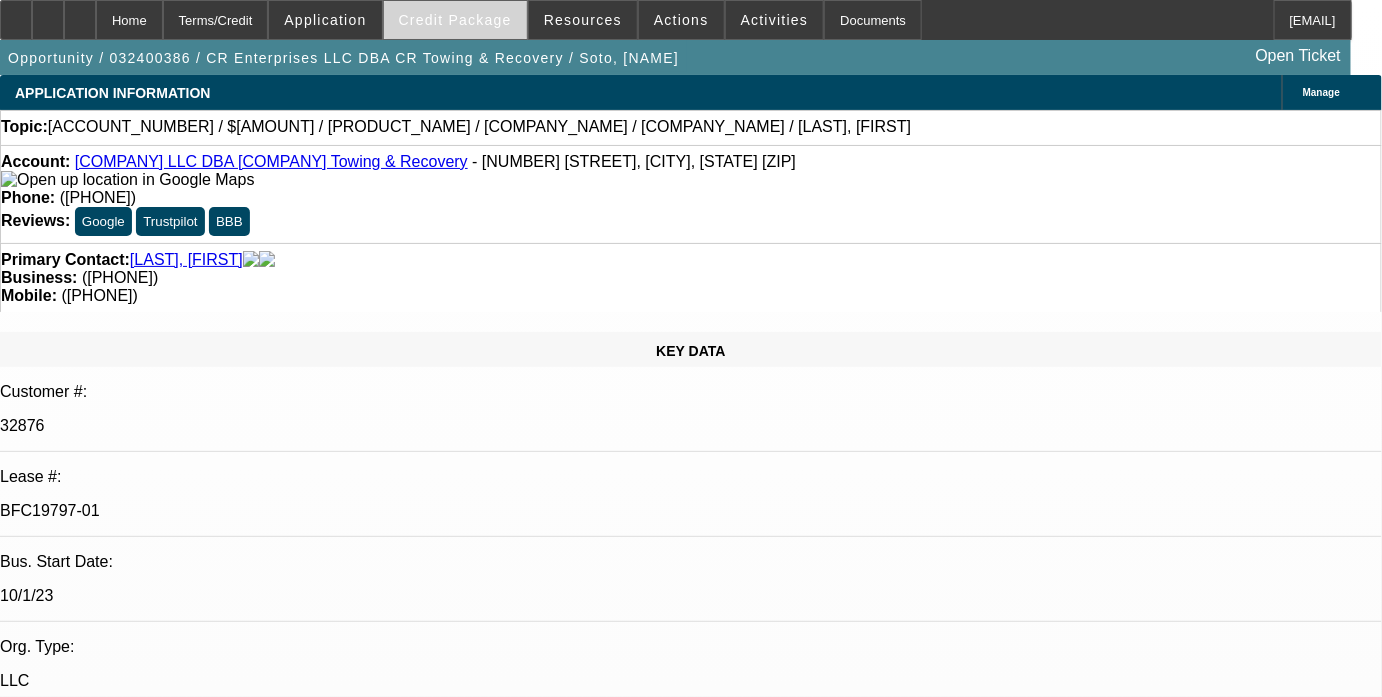 click on "Credit Package" at bounding box center (455, 20) 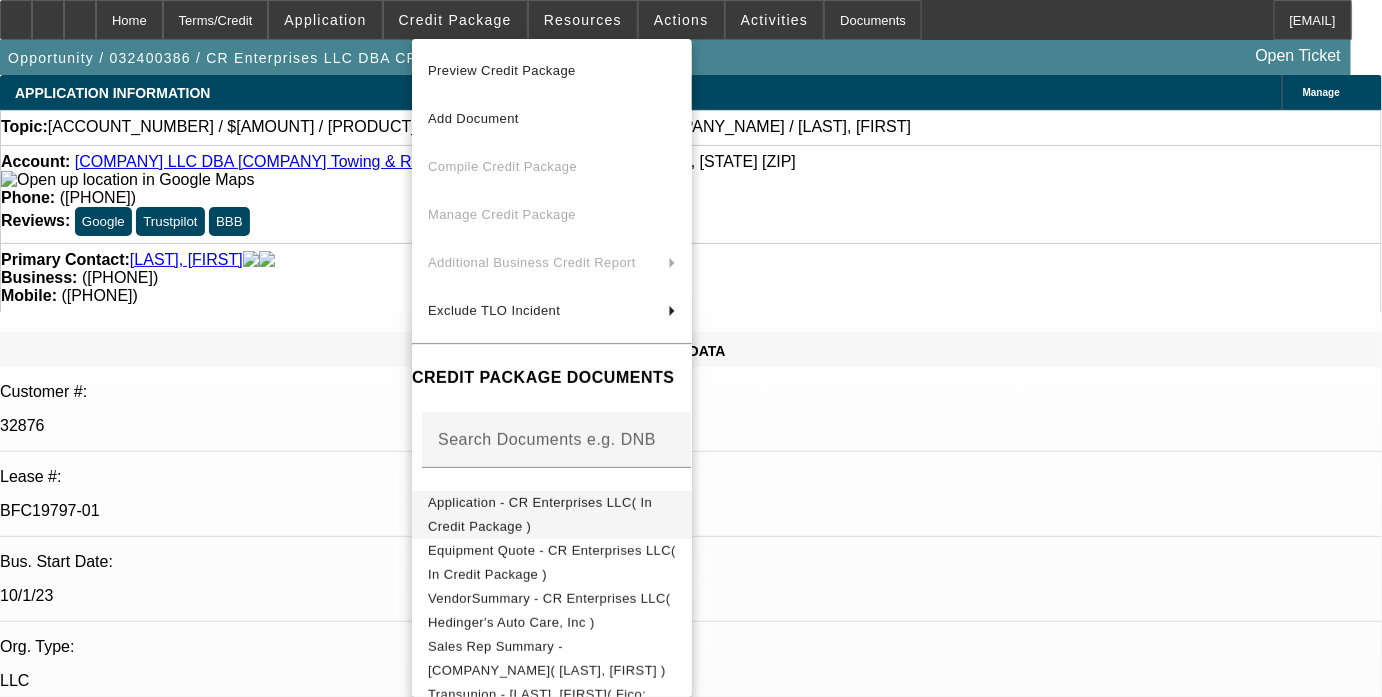 click on "Application - CR Enterprises LLC( In Credit Package )" at bounding box center (540, 514) 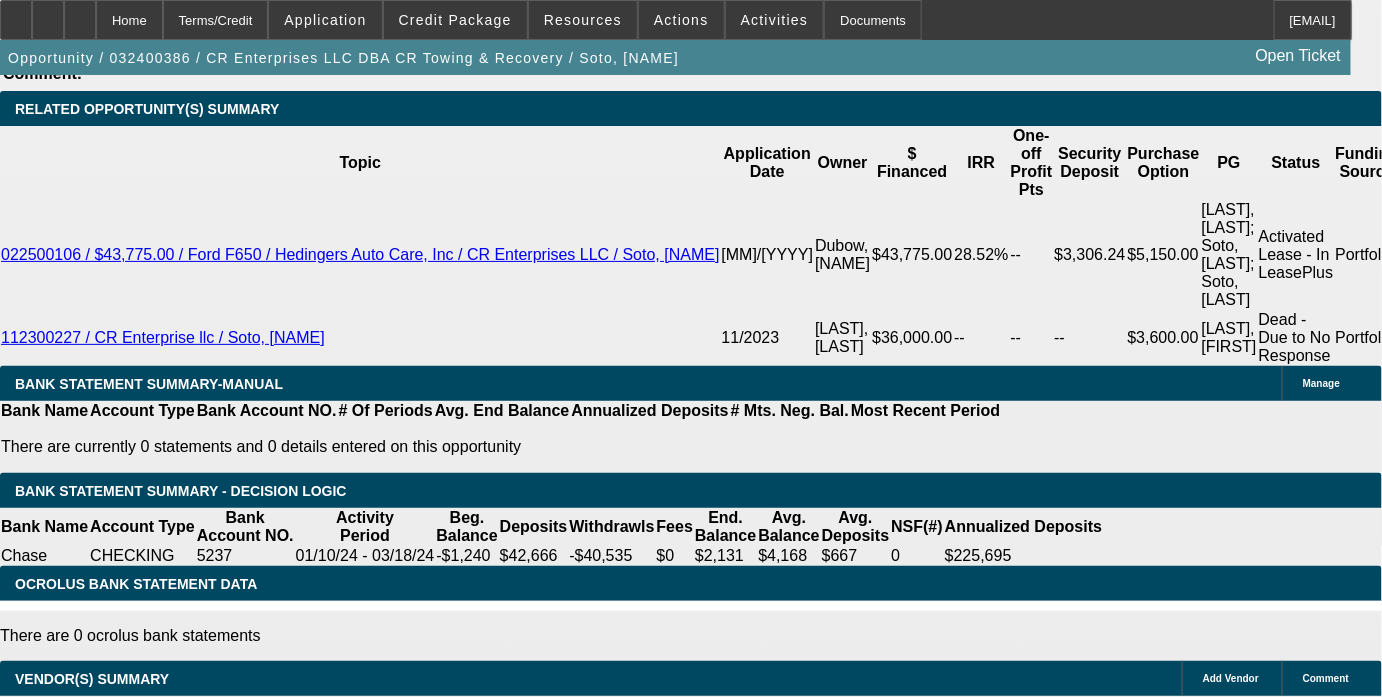 scroll, scrollTop: 3727, scrollLeft: 0, axis: vertical 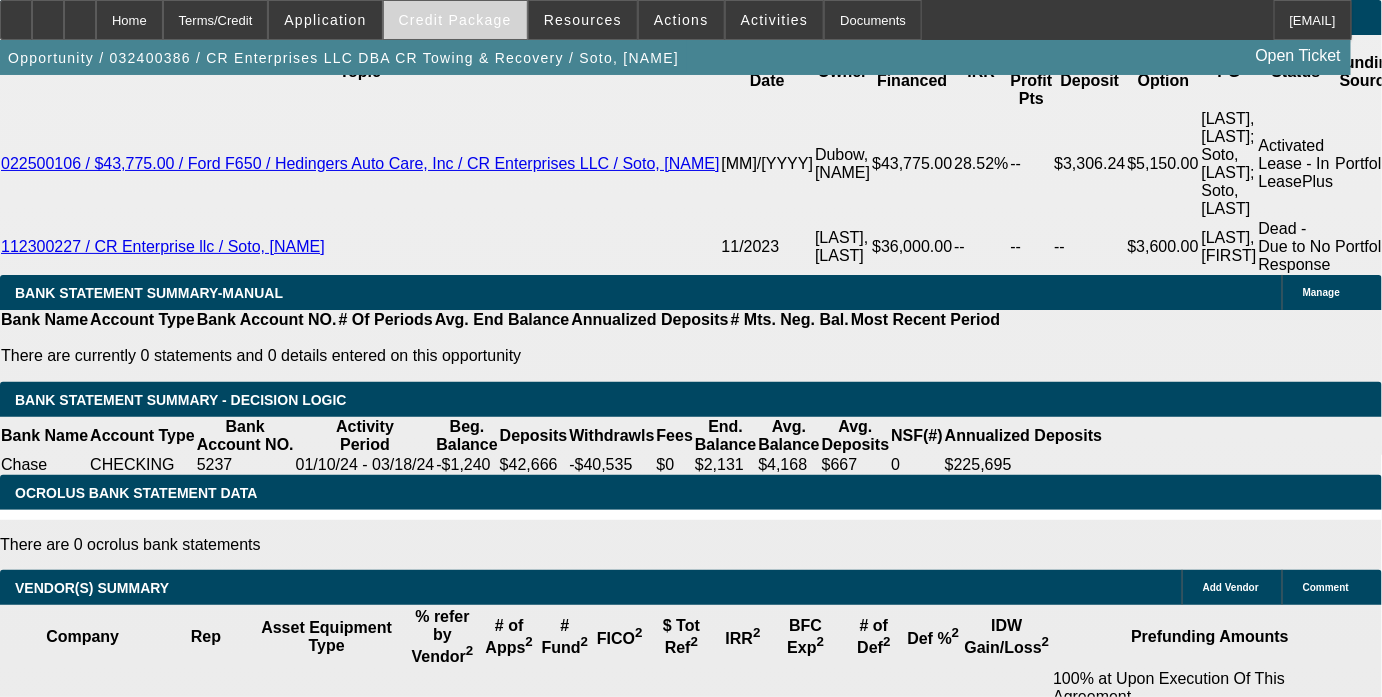 click on "Credit Package" at bounding box center (455, 20) 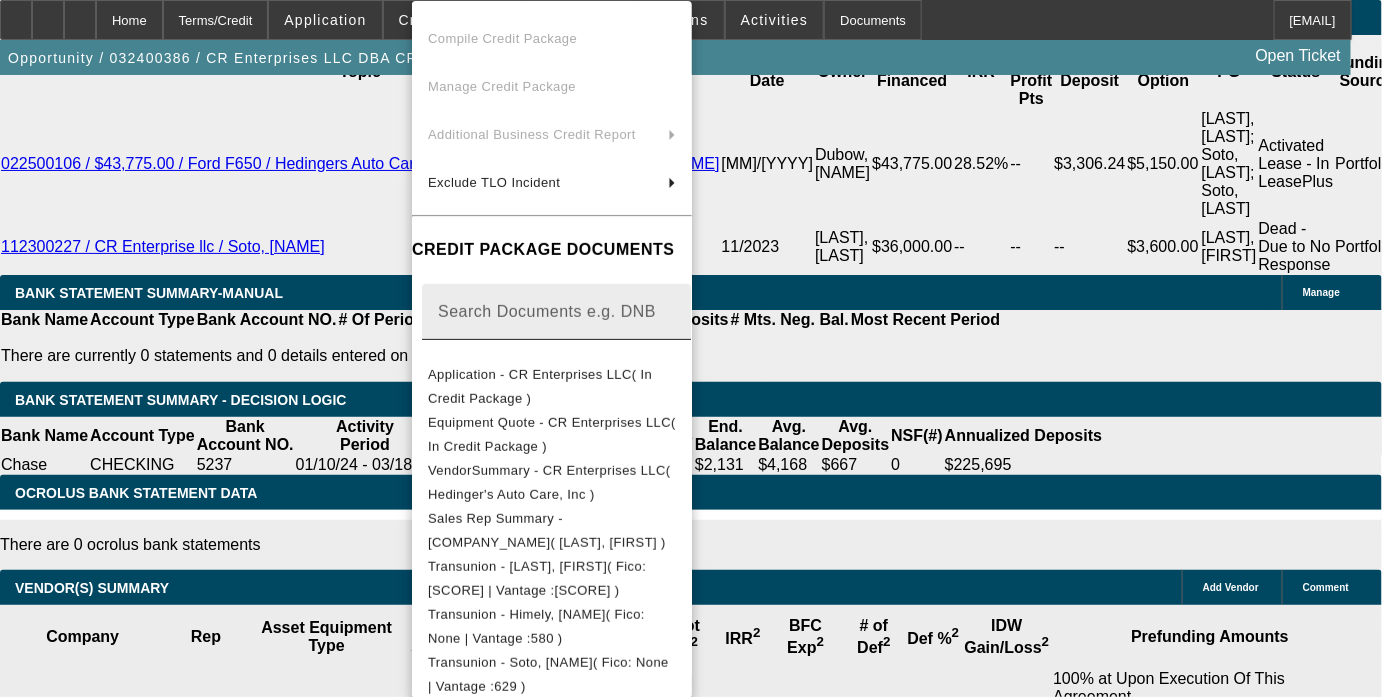 scroll, scrollTop: 90, scrollLeft: 0, axis: vertical 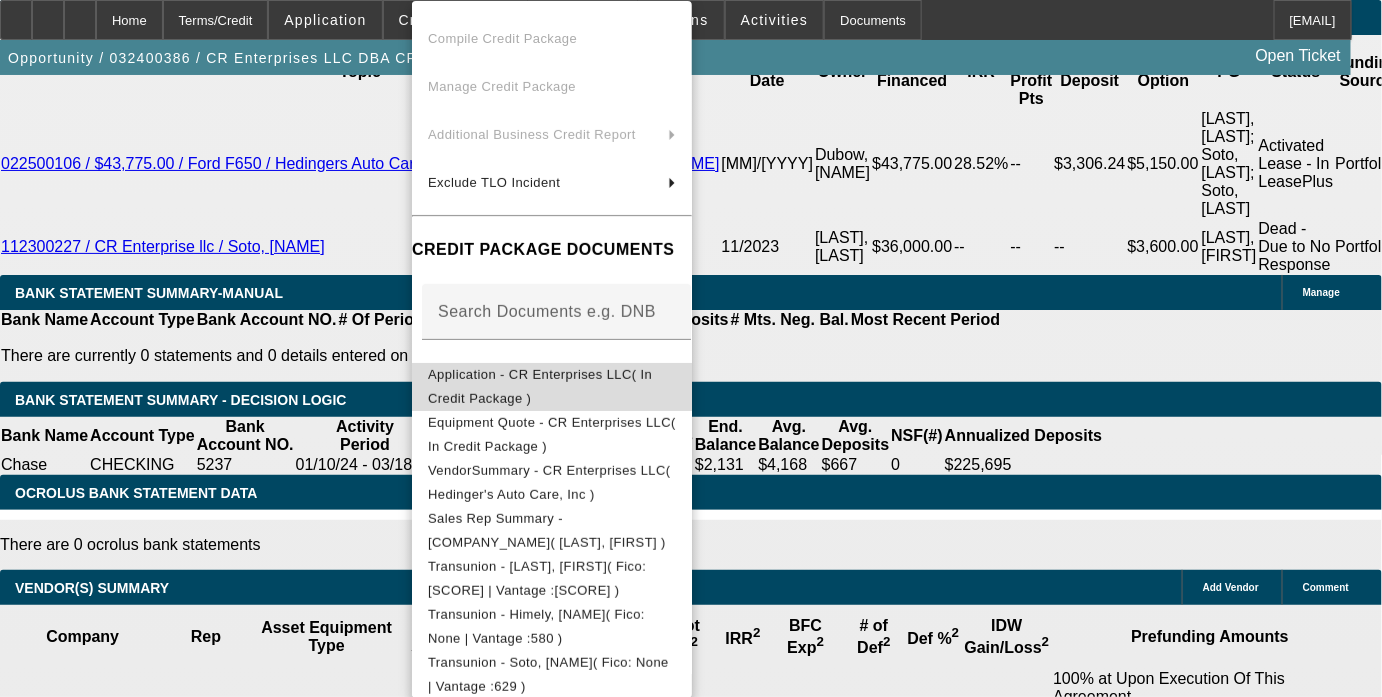 click on "Application - CR Enterprises LLC( In Credit Package )" at bounding box center [540, 386] 